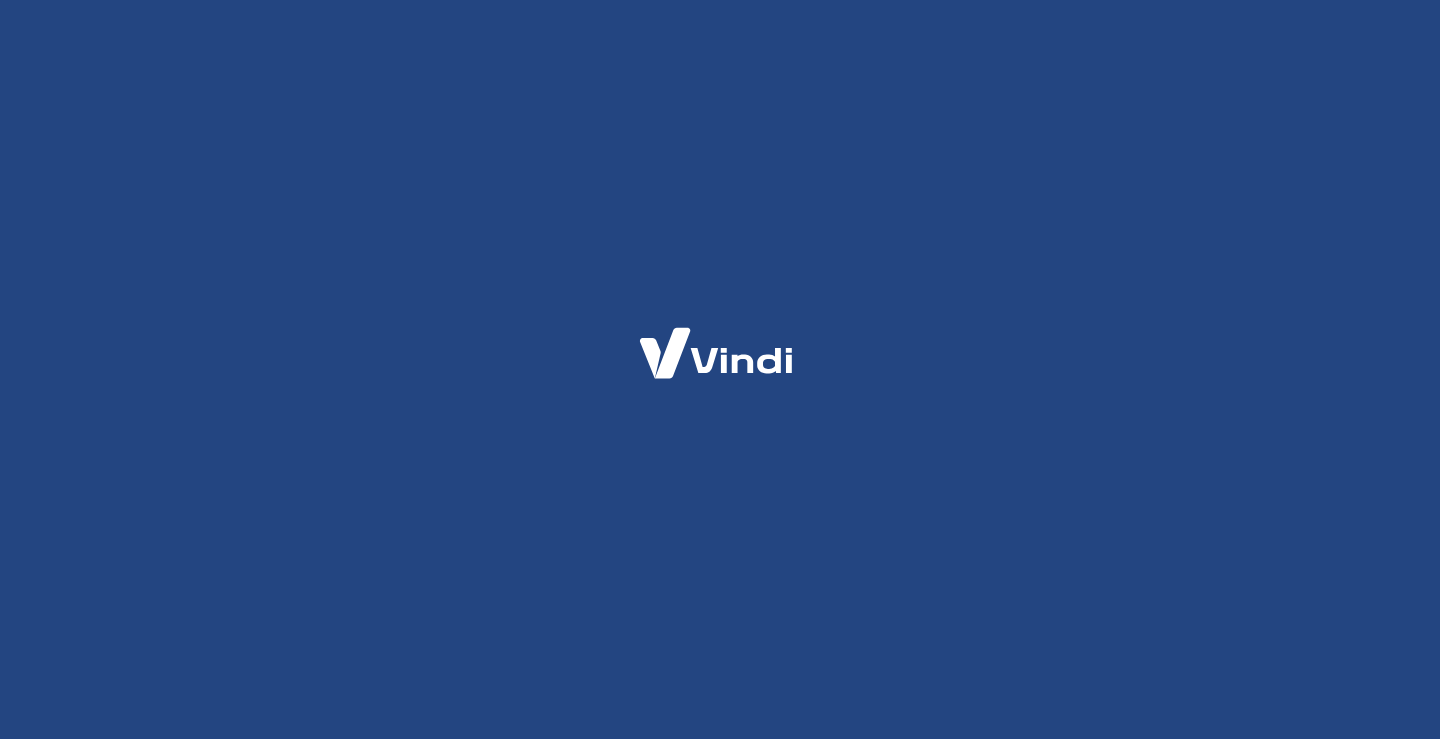 scroll, scrollTop: 0, scrollLeft: 0, axis: both 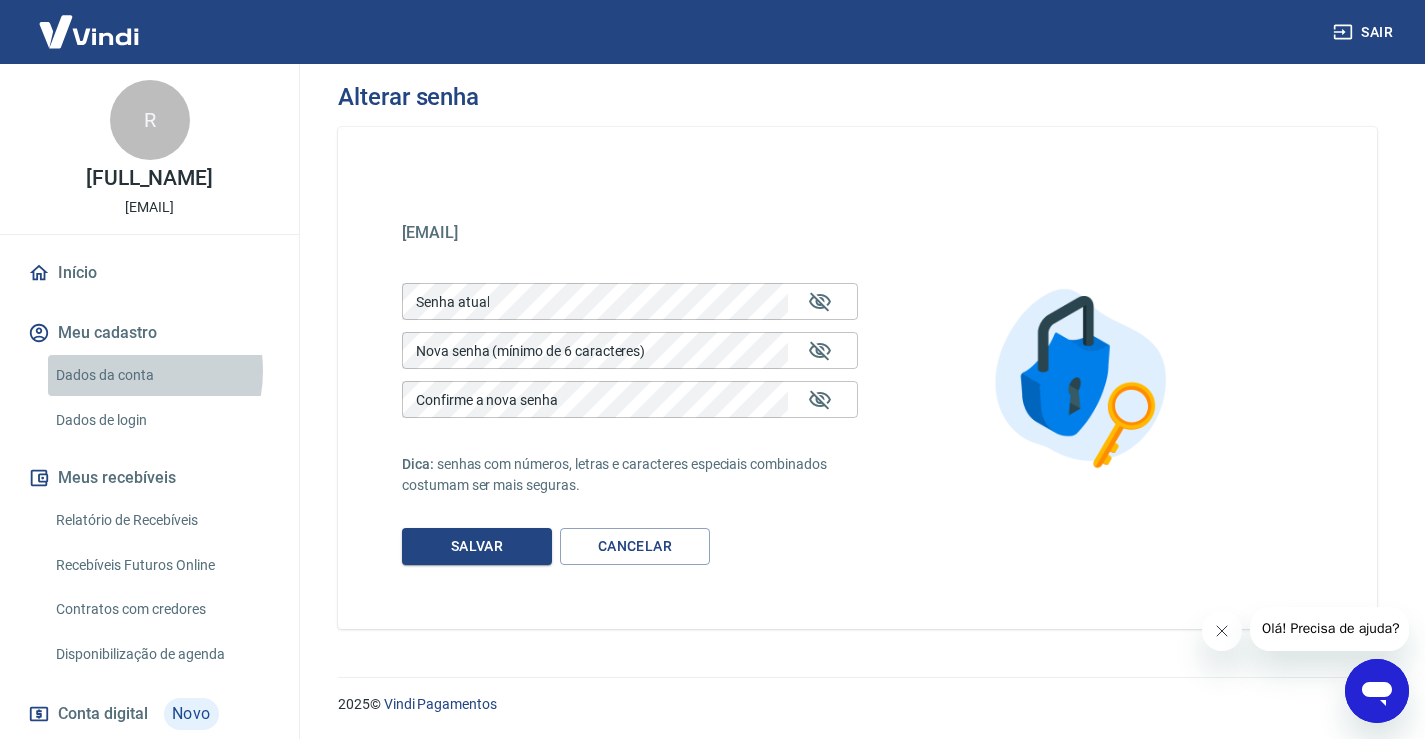 click on "Dados da conta" at bounding box center [161, 375] 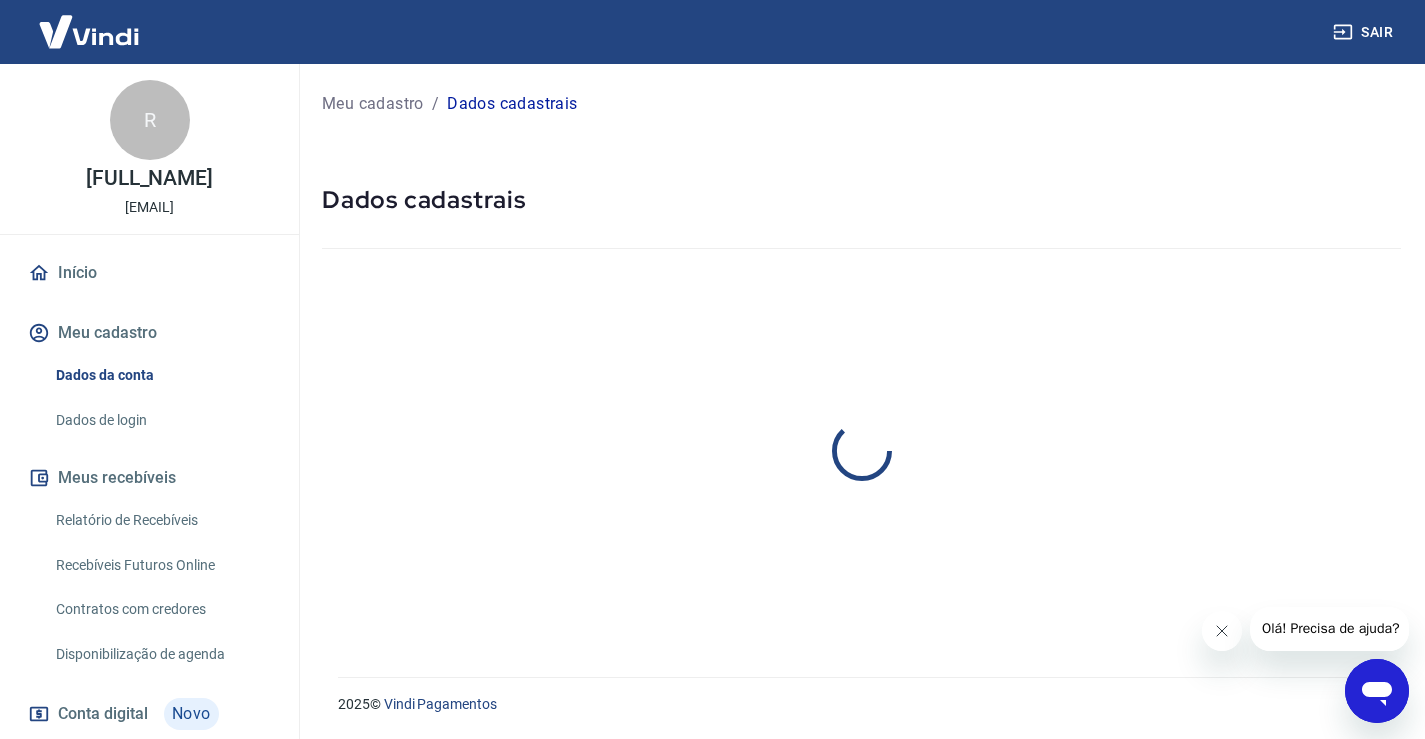 scroll, scrollTop: 0, scrollLeft: 0, axis: both 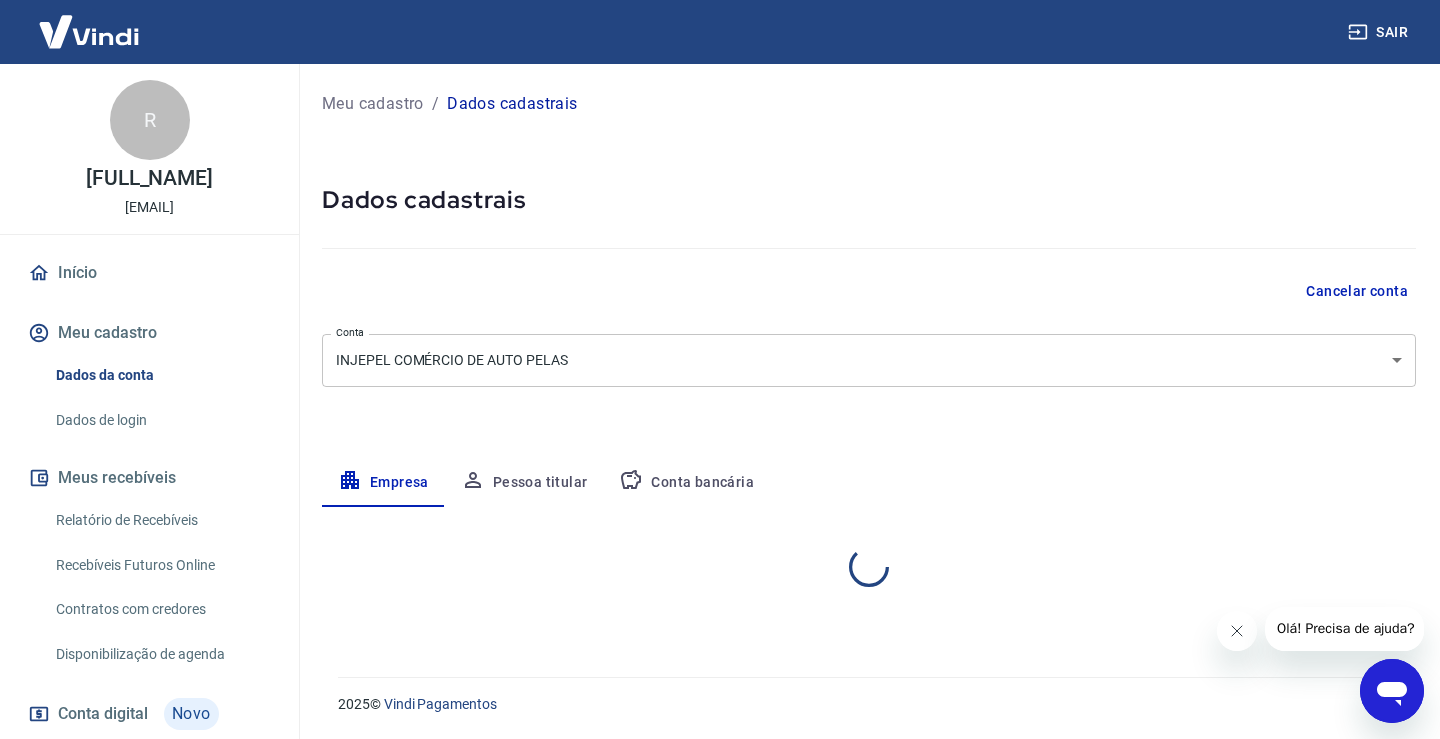 select on "[STATE]" 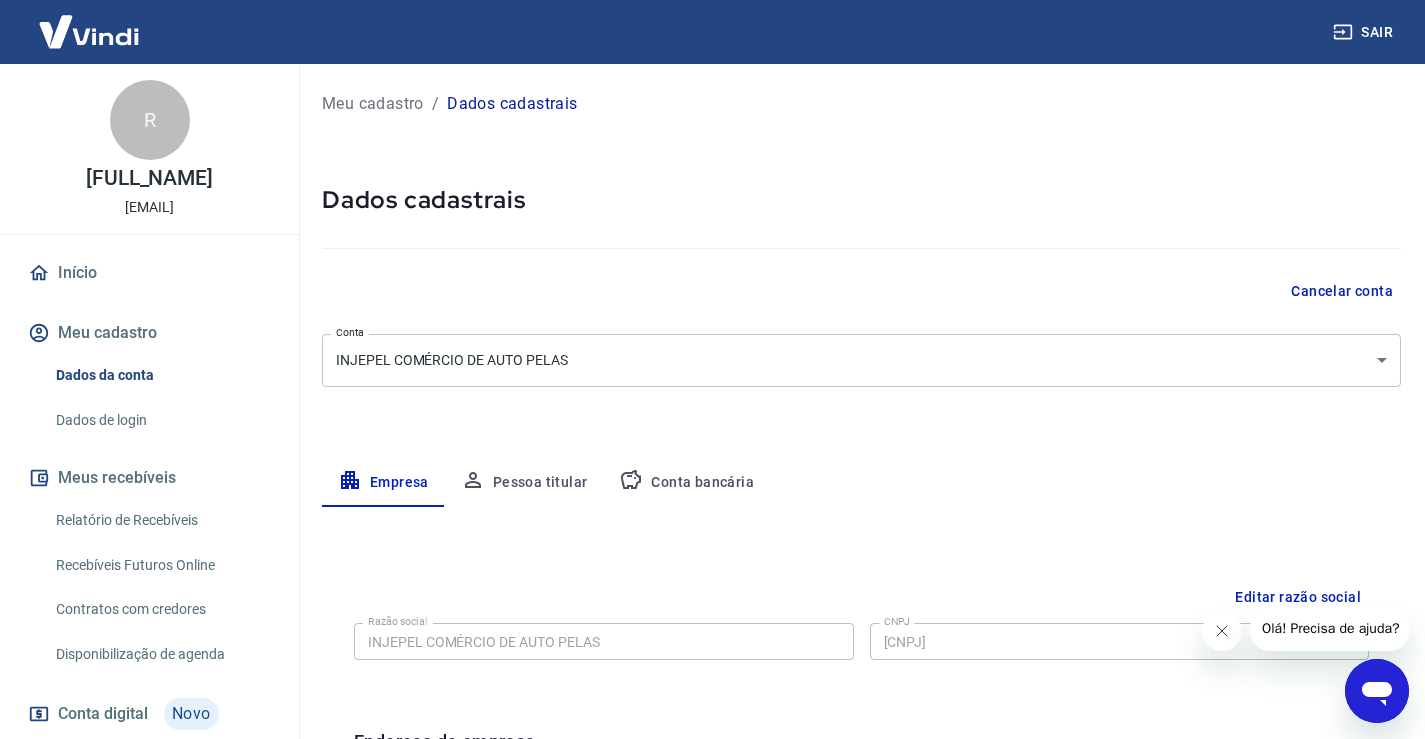 click on "Dados de login" at bounding box center (161, 420) 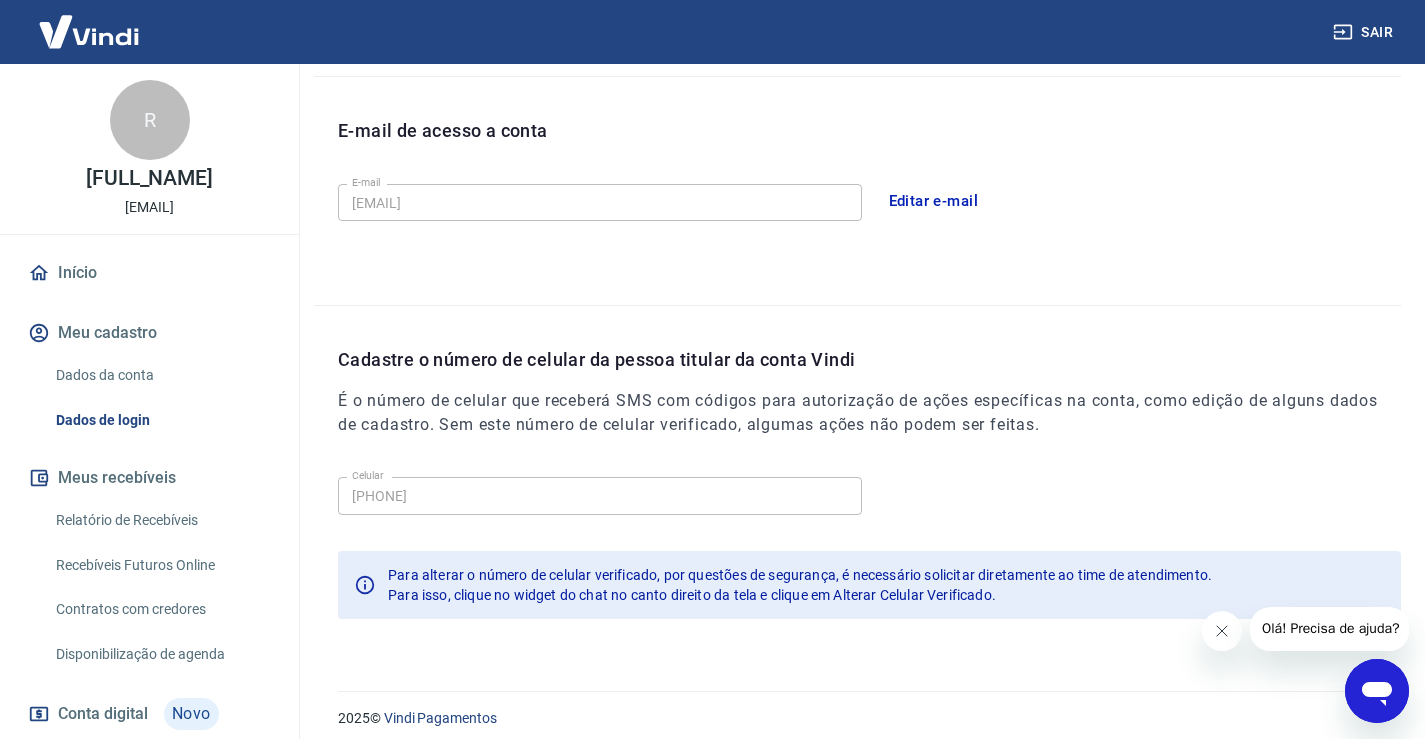 scroll, scrollTop: 542, scrollLeft: 0, axis: vertical 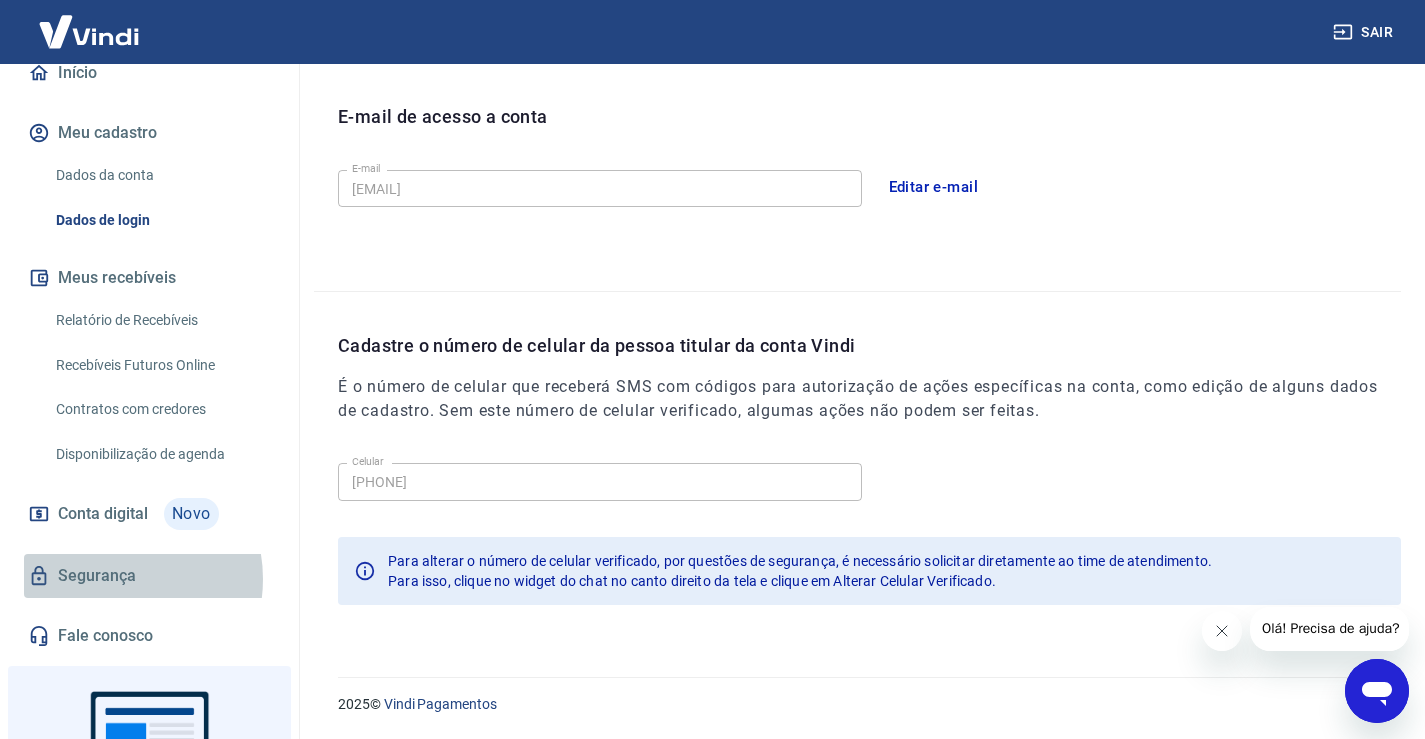 click on "Segurança" at bounding box center [149, 576] 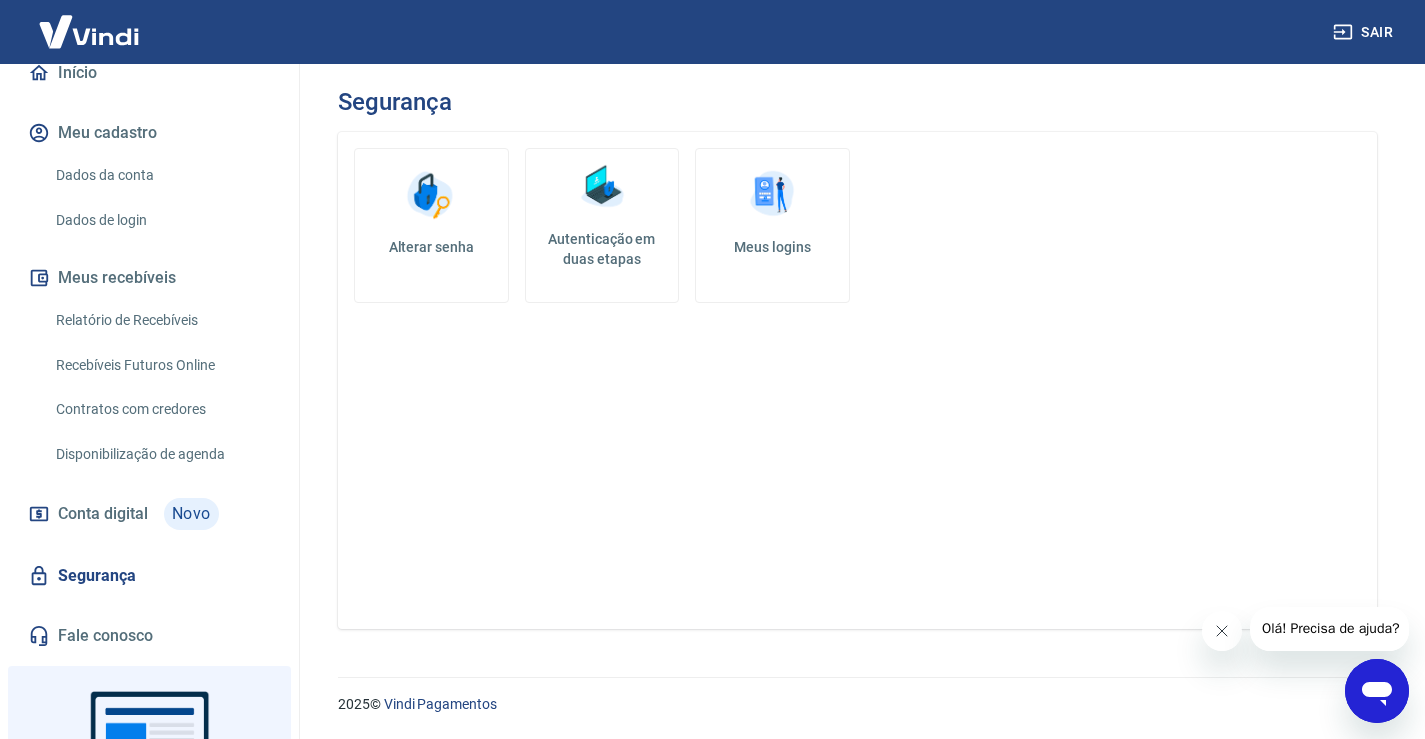 scroll, scrollTop: 0, scrollLeft: 0, axis: both 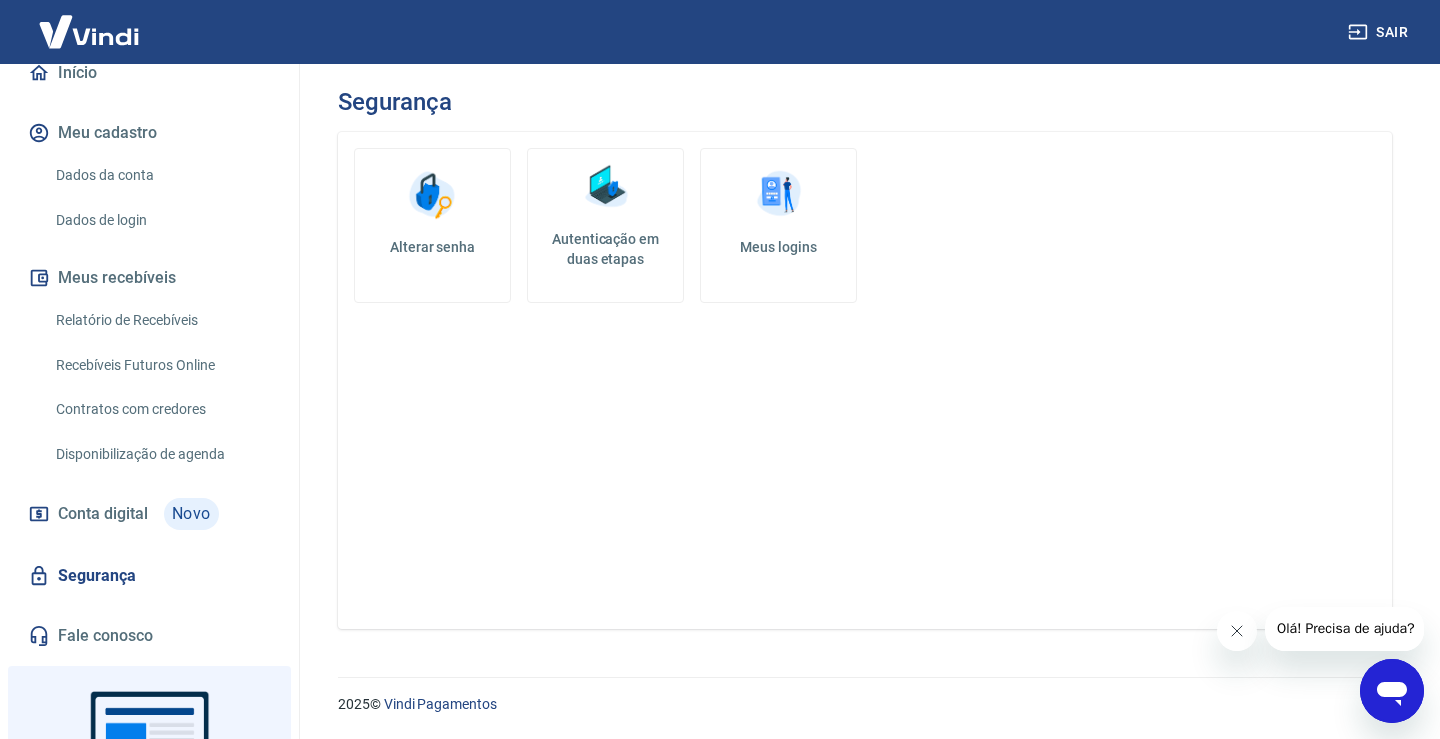 click on "Autenticação em duas etapas" at bounding box center [605, 249] 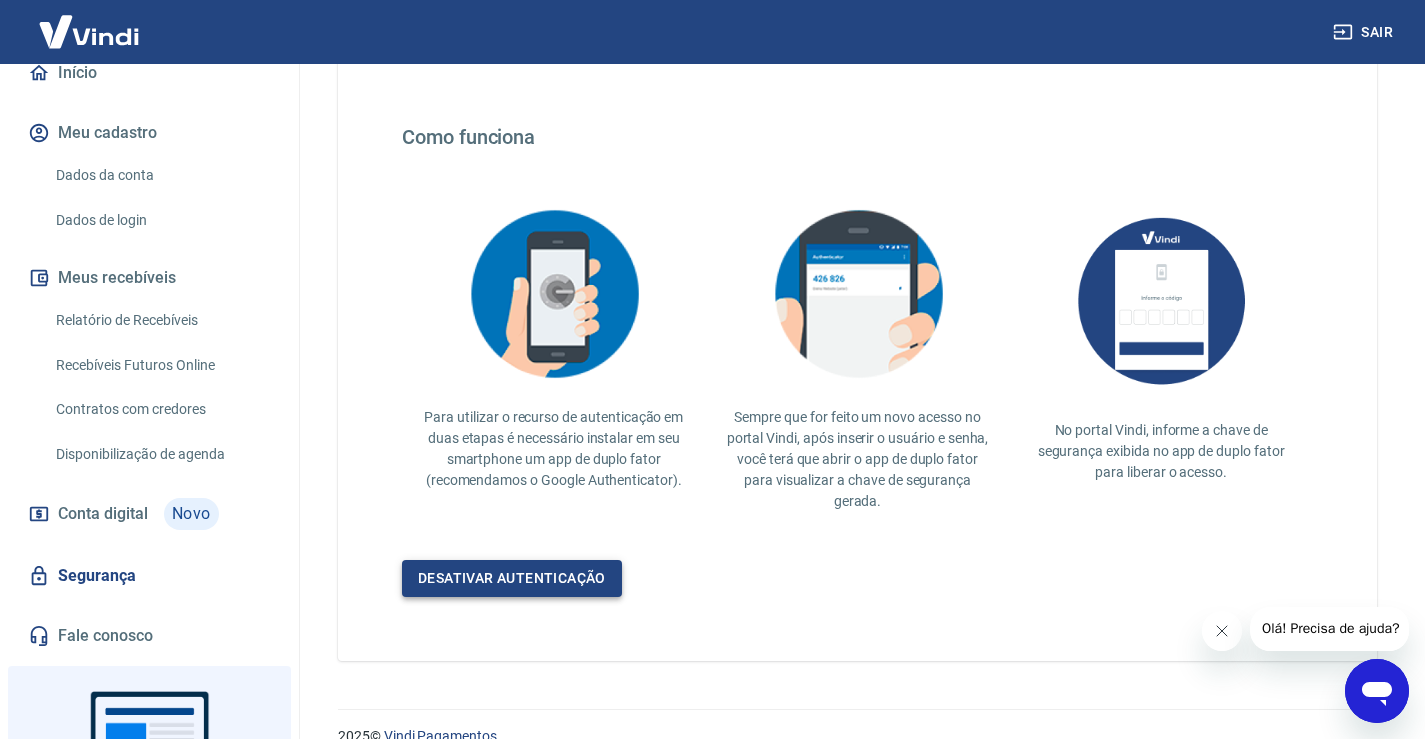 scroll, scrollTop: 367, scrollLeft: 0, axis: vertical 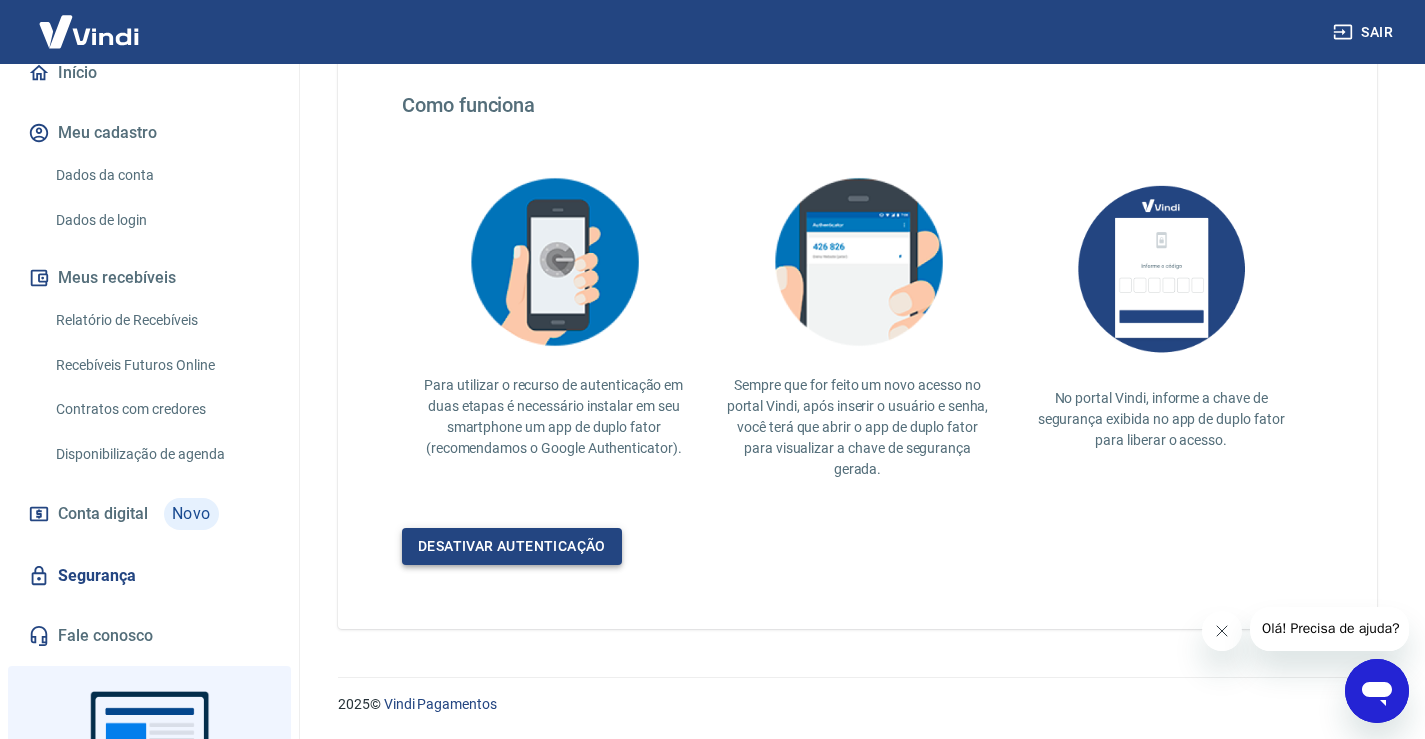 click on "Desativar autenticação" at bounding box center (512, 546) 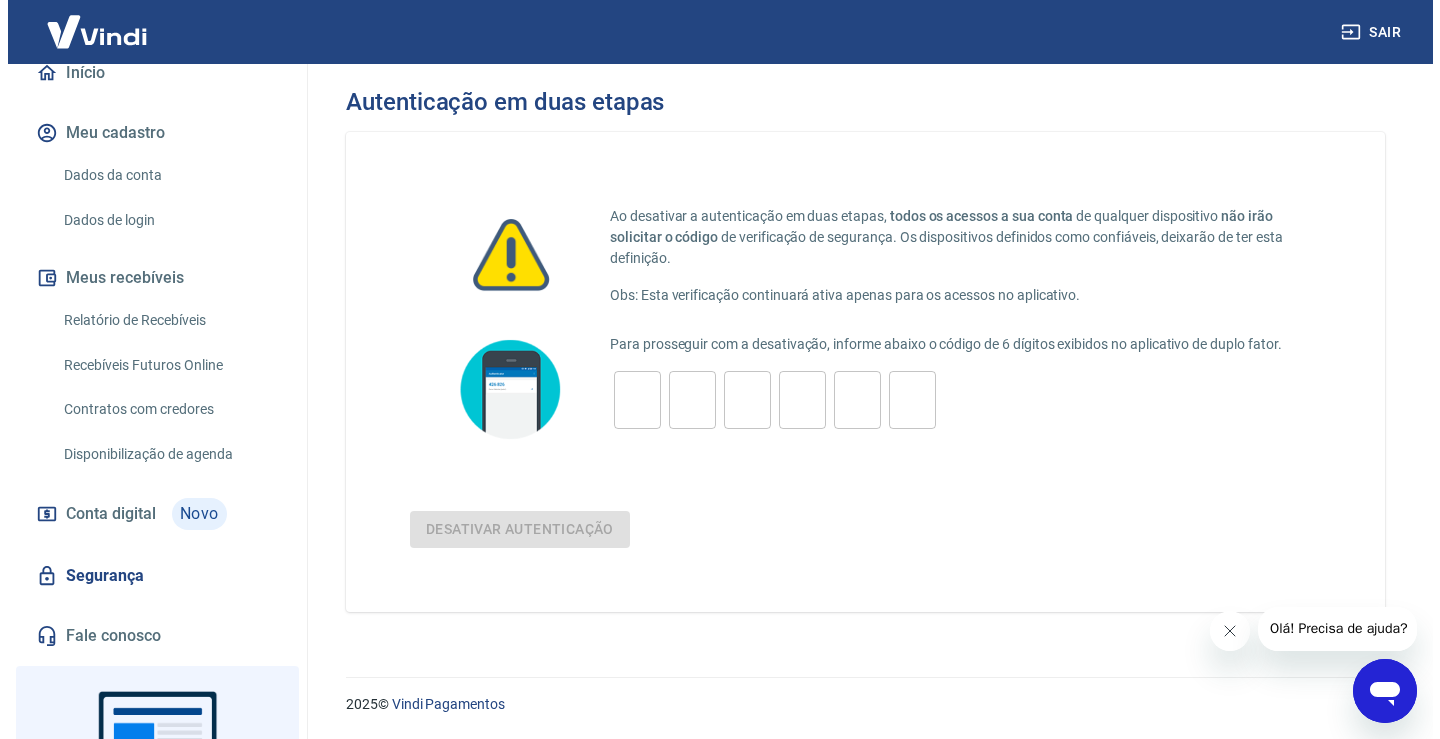 scroll, scrollTop: 0, scrollLeft: 0, axis: both 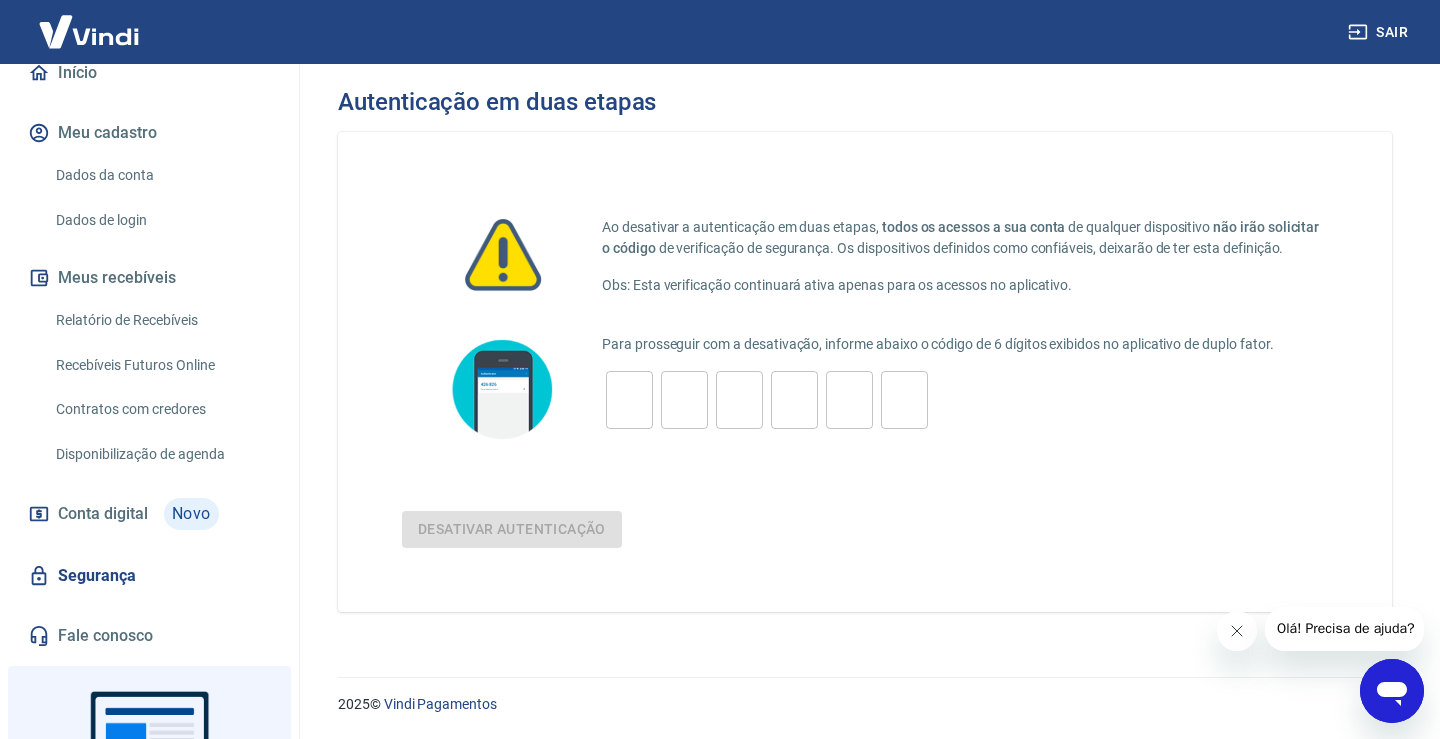 click at bounding box center (629, 400) 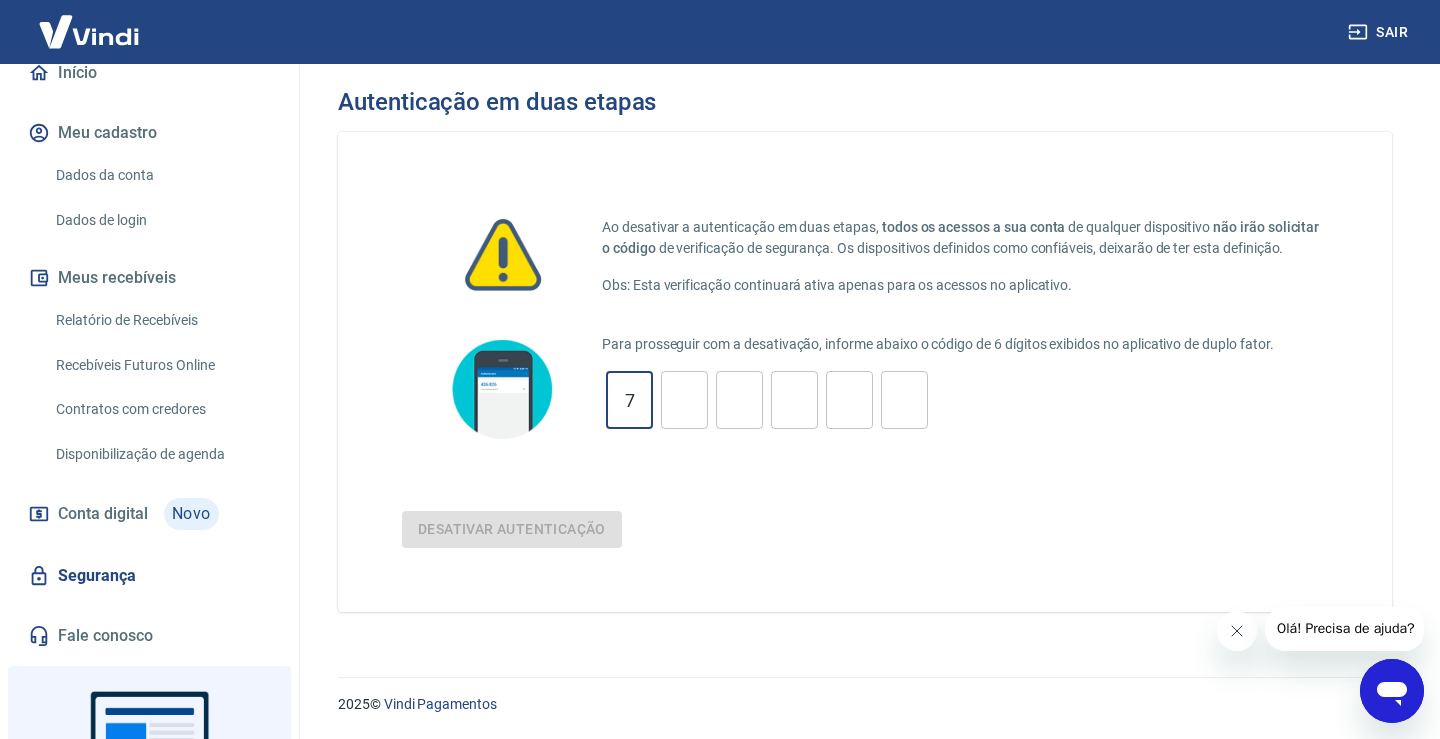 type on "7" 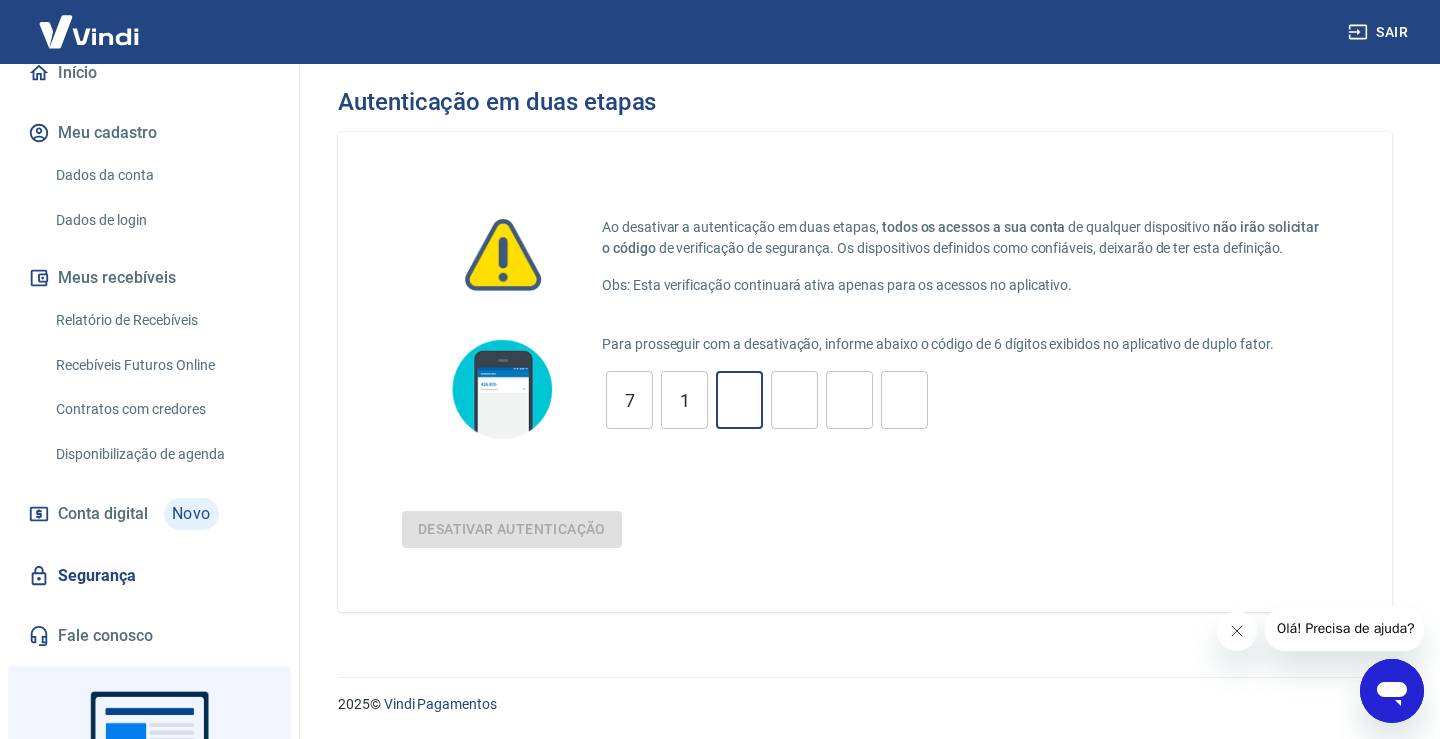 type on "0" 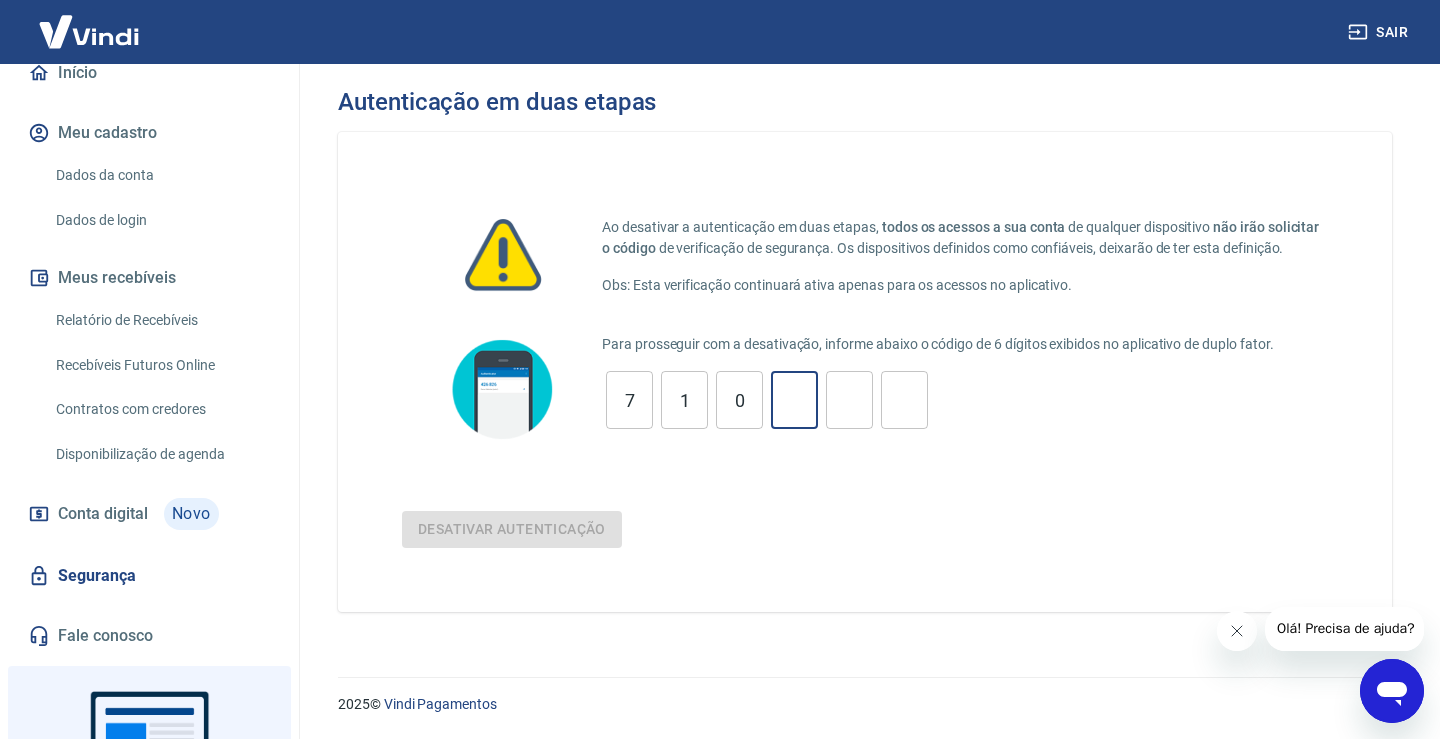 type on "3" 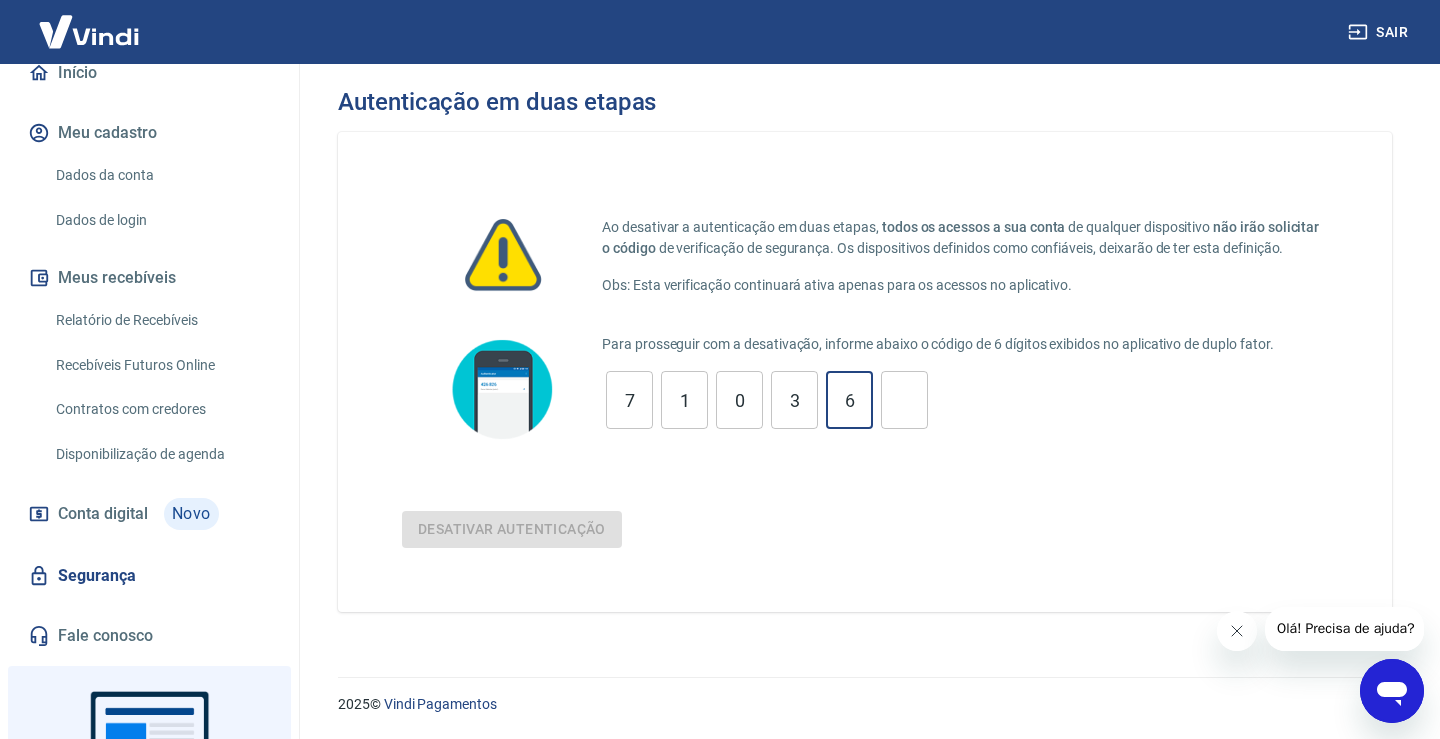 type on "6" 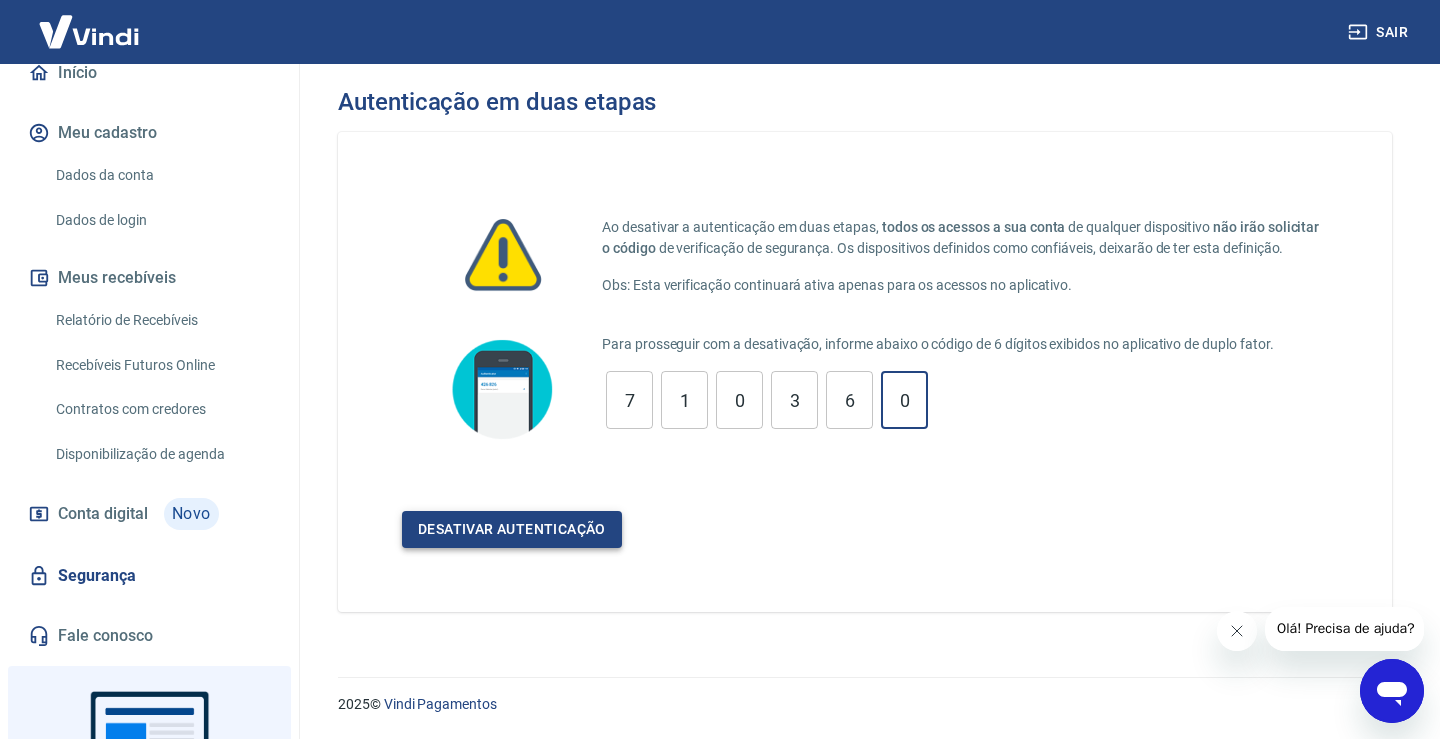 type on "0" 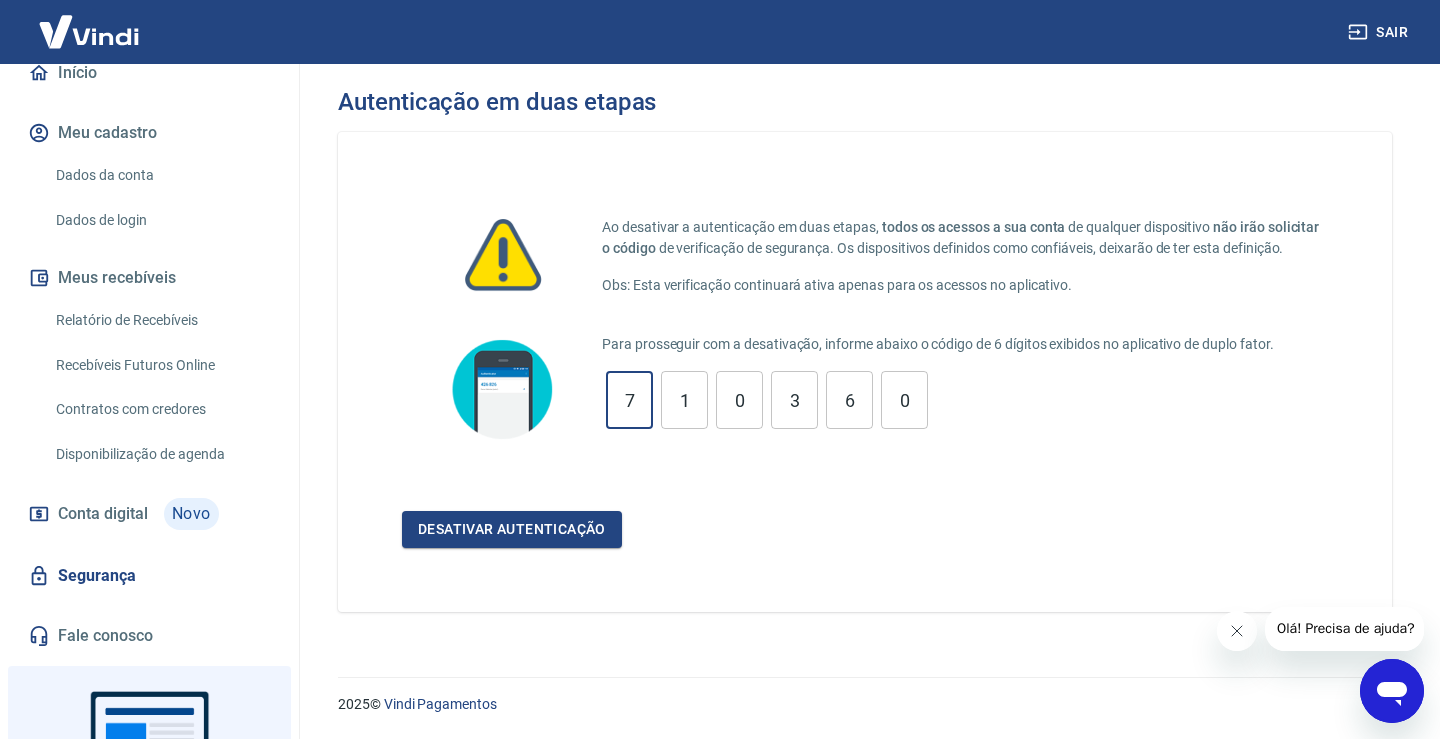 drag, startPoint x: 608, startPoint y: 393, endPoint x: 1002, endPoint y: 420, distance: 394.92404 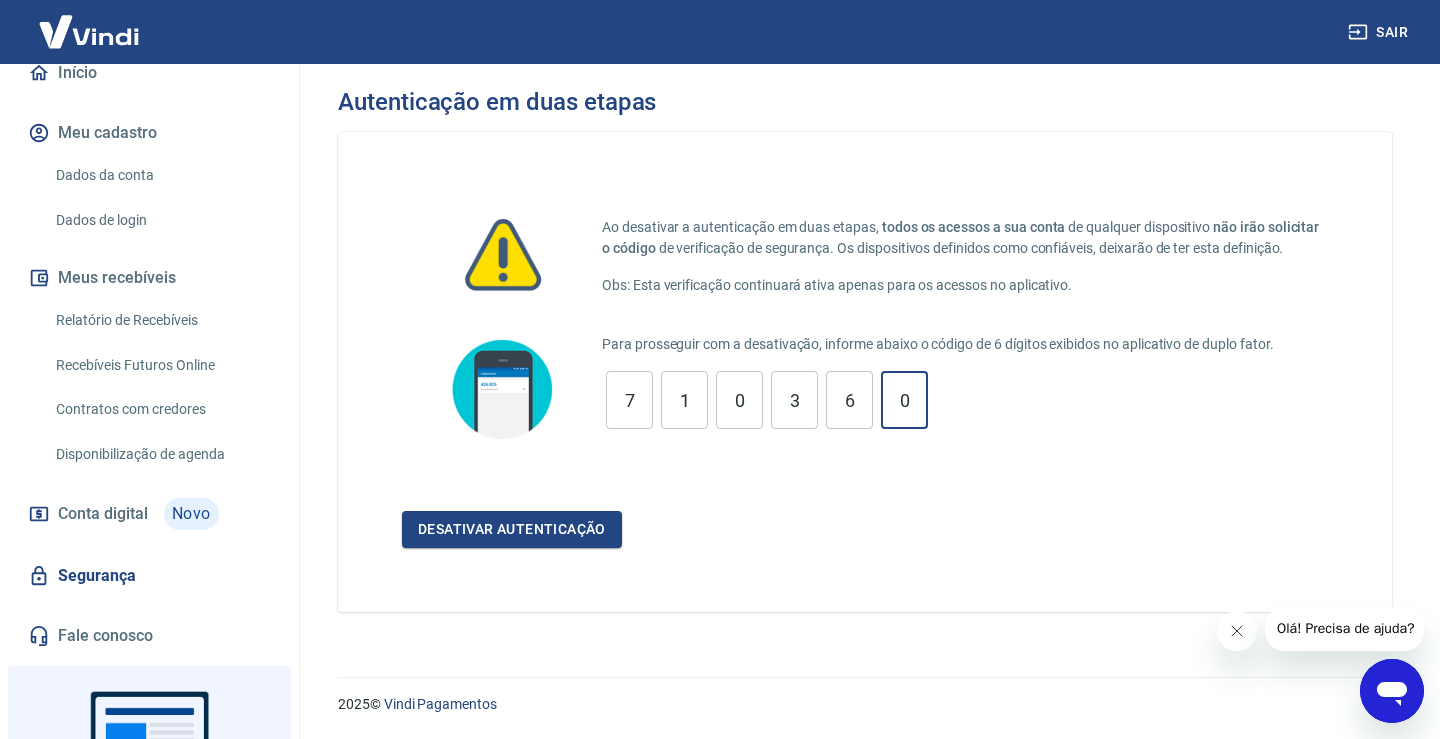 click on "0" at bounding box center (904, 400) 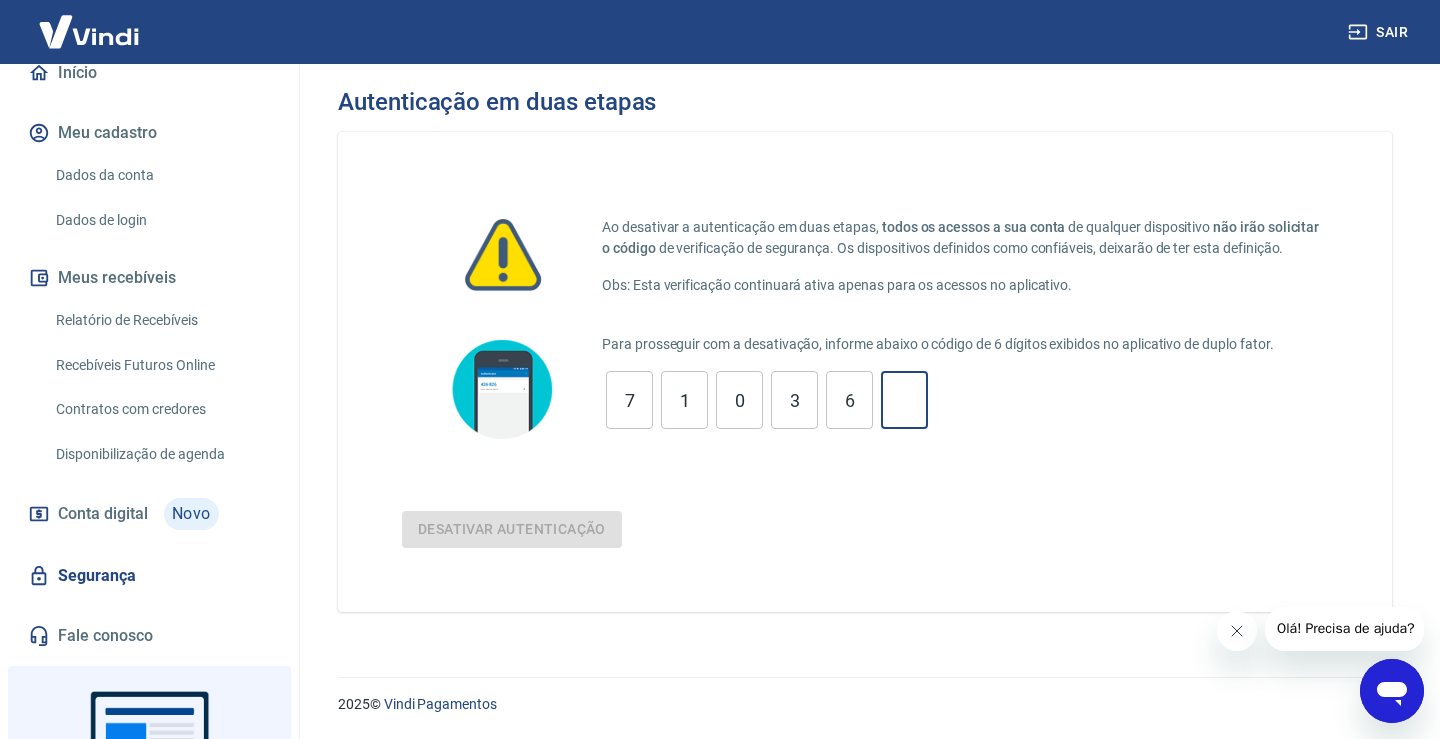 type 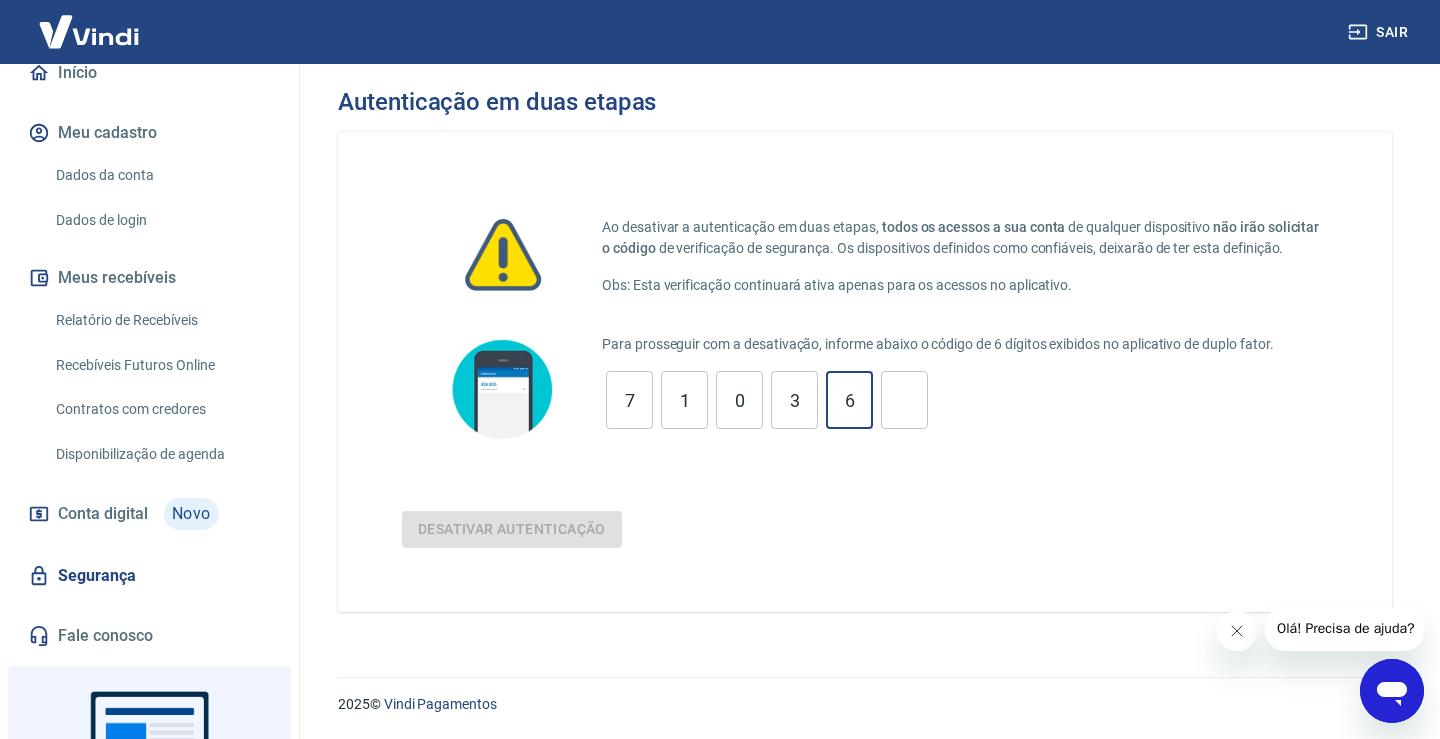 type on "6" 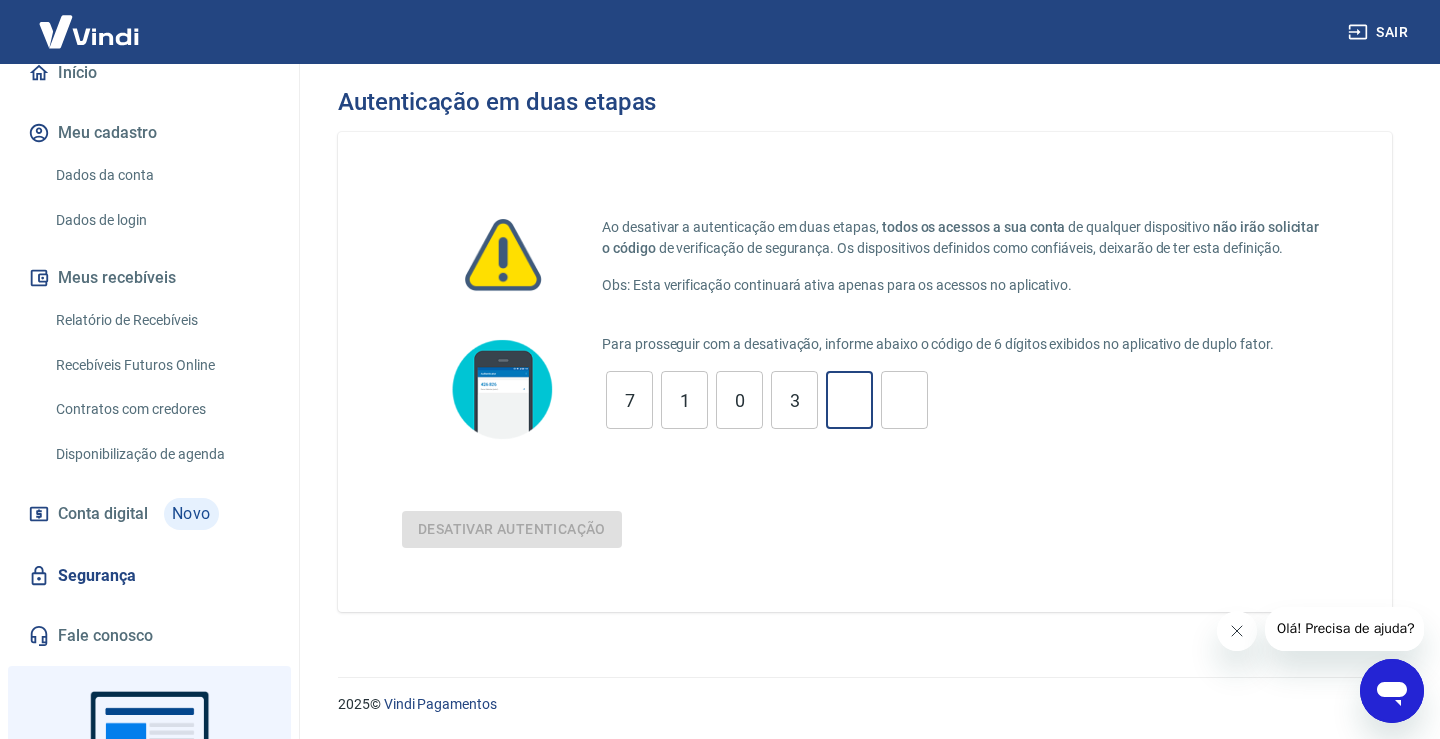 type 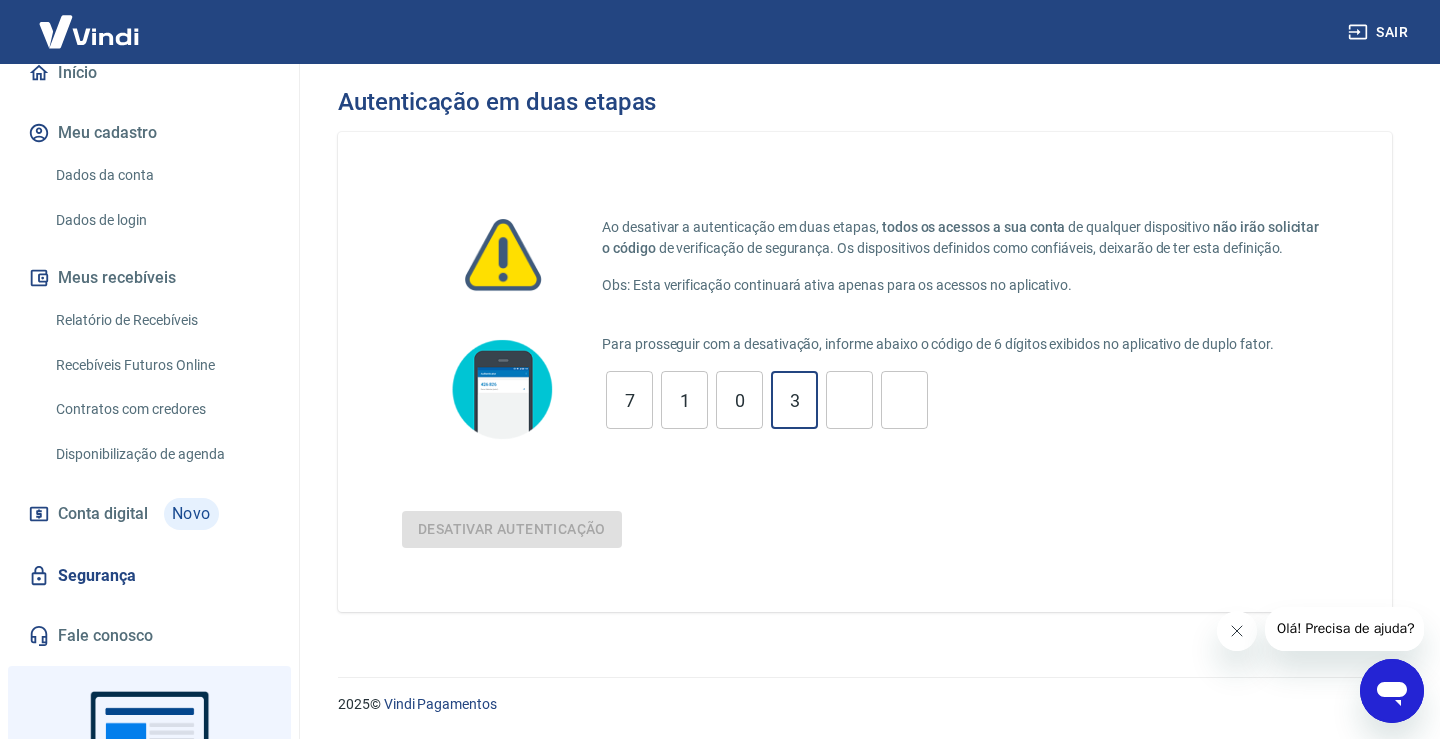 type on "3" 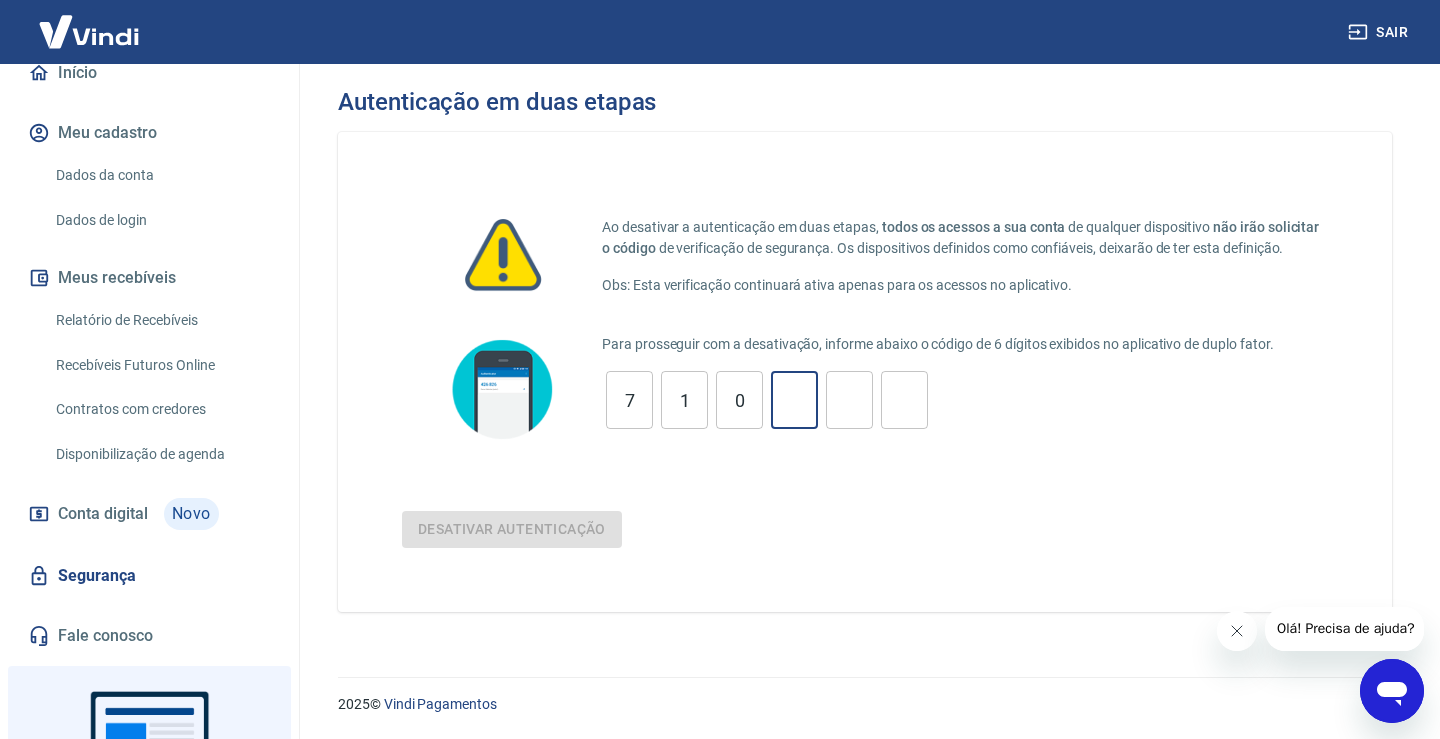 type 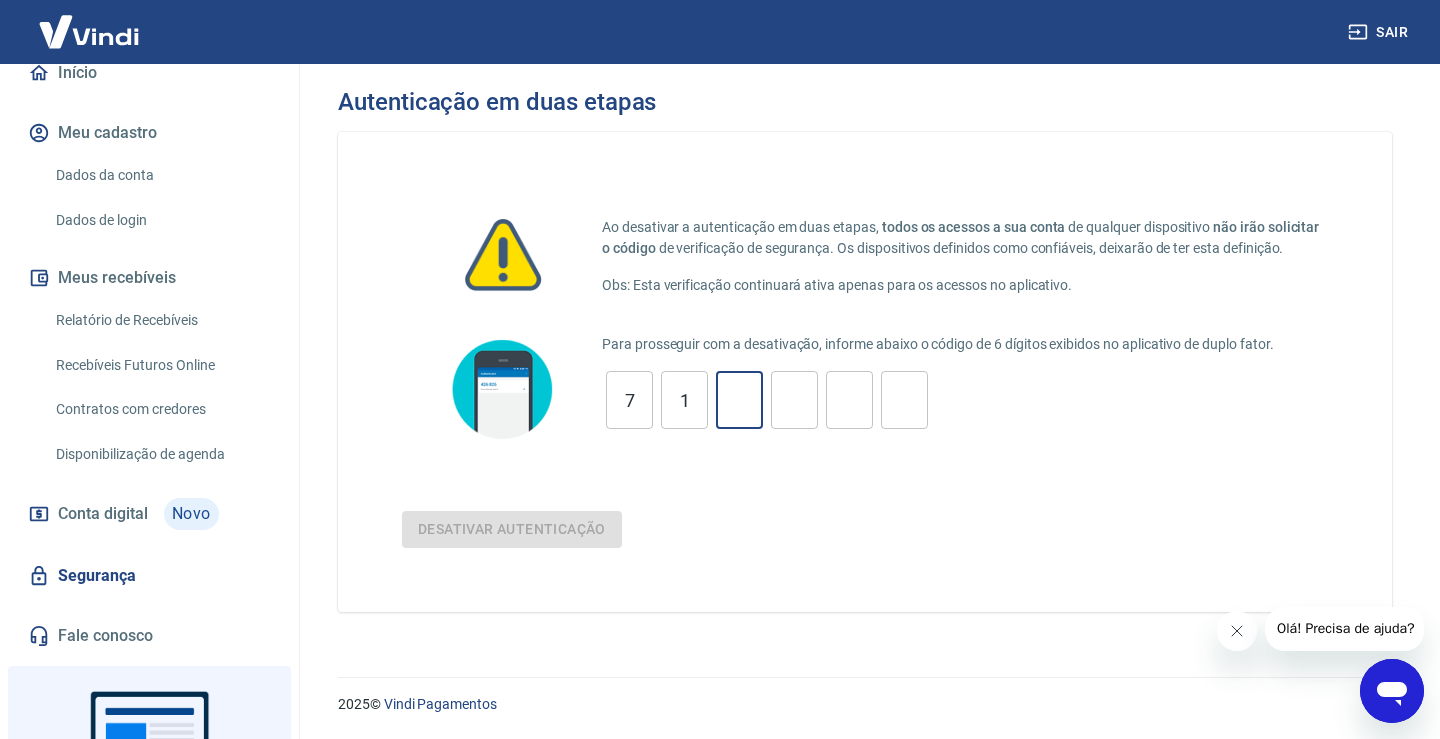 type 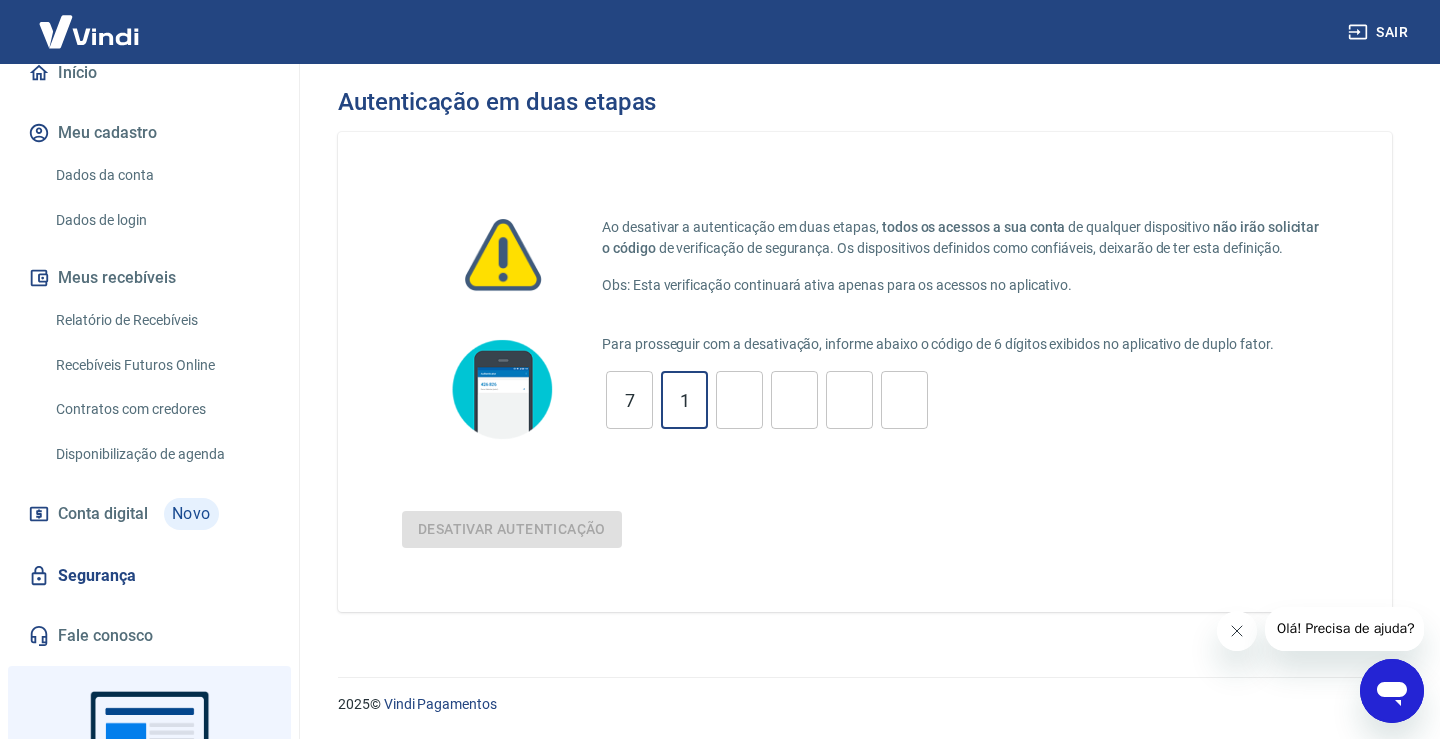 type on "1" 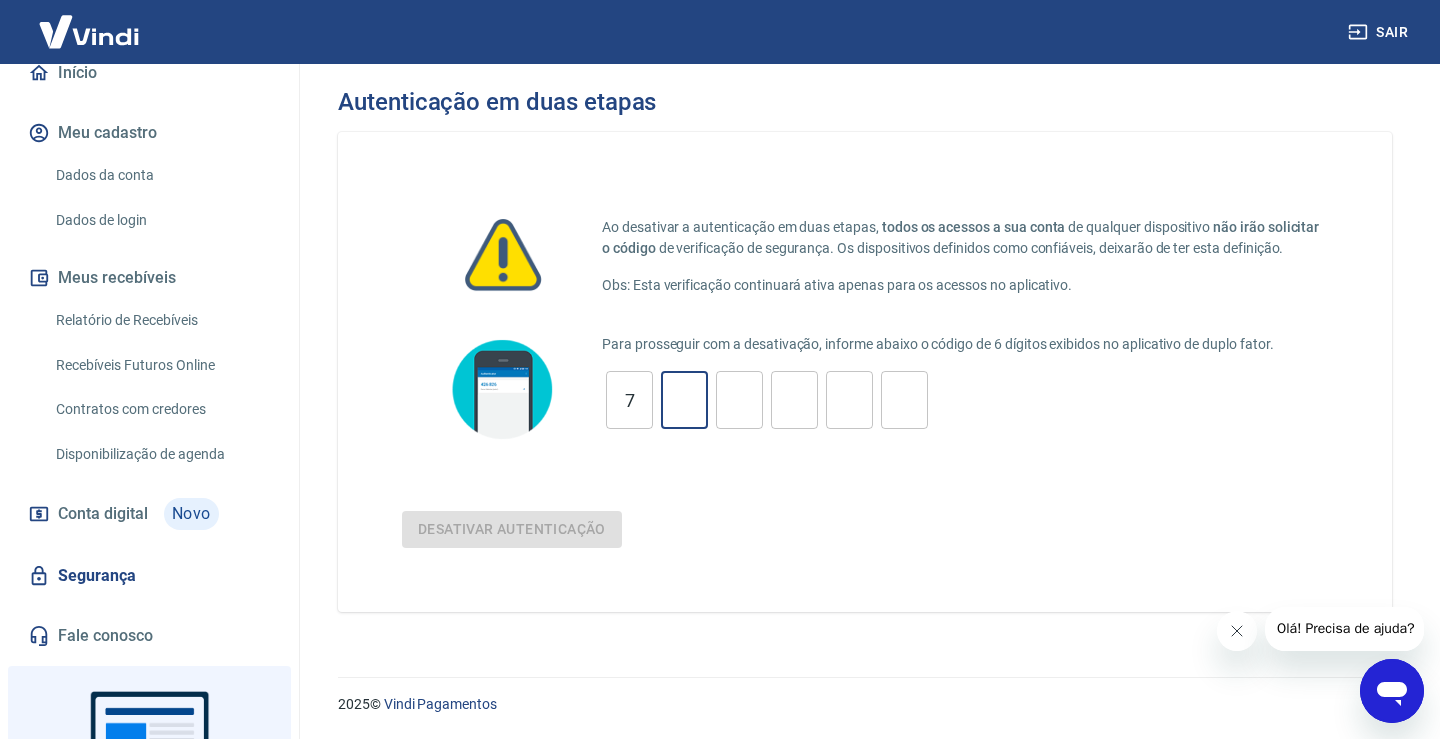 type 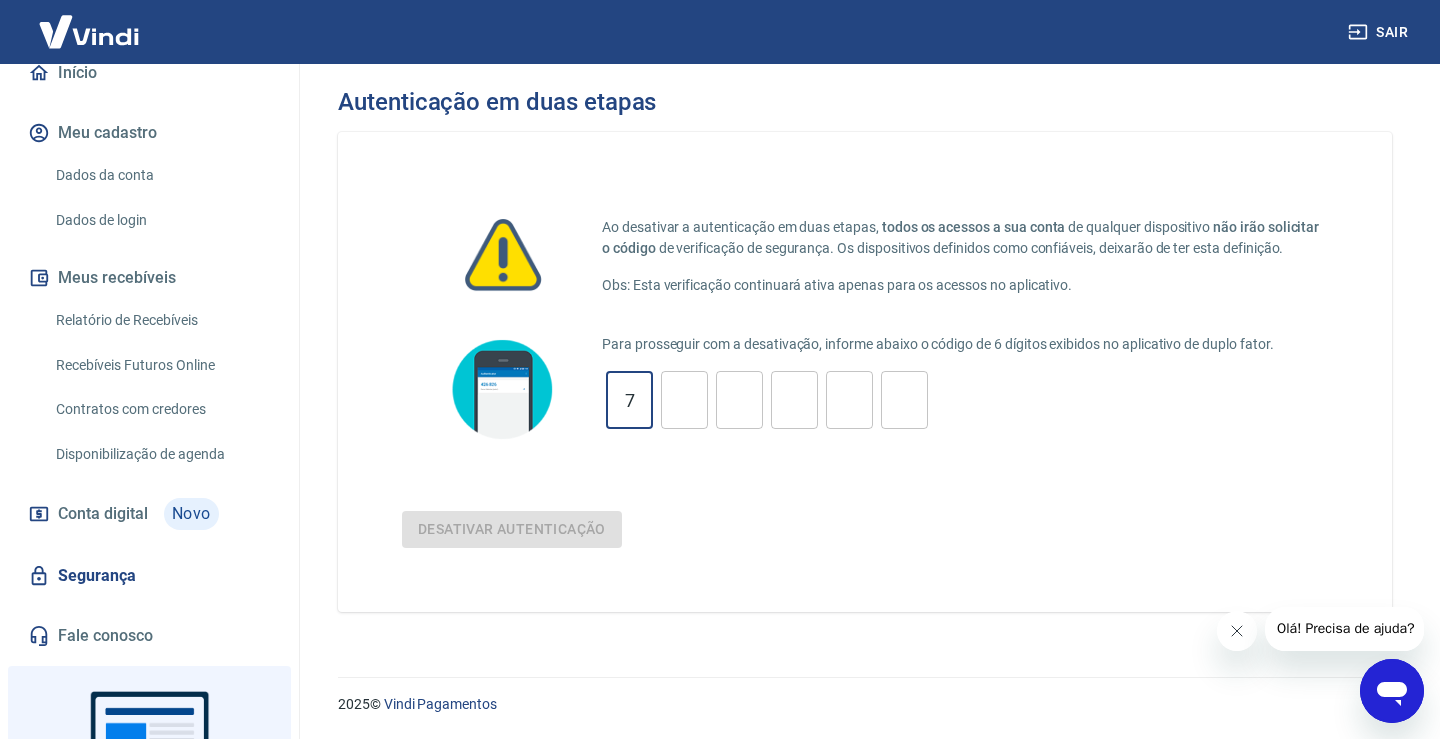 type on "7" 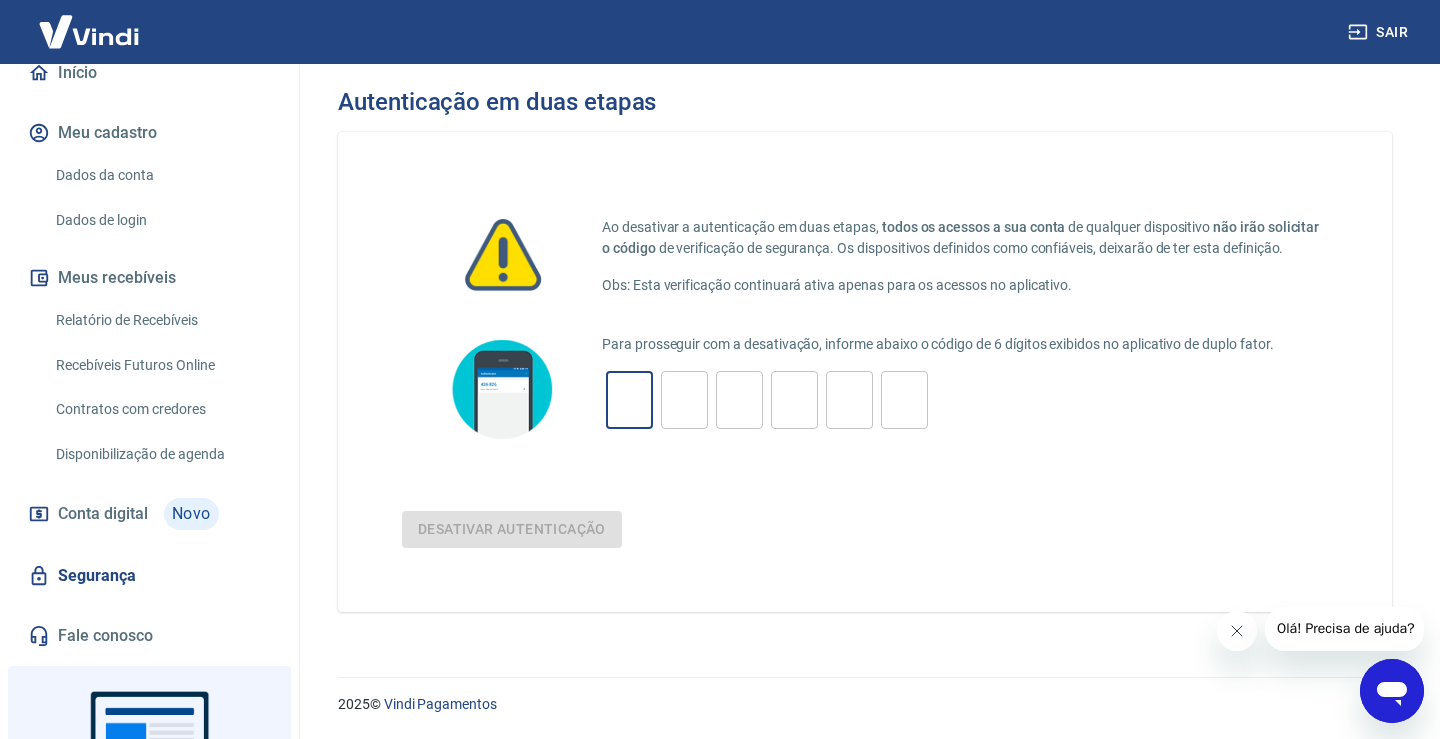type 